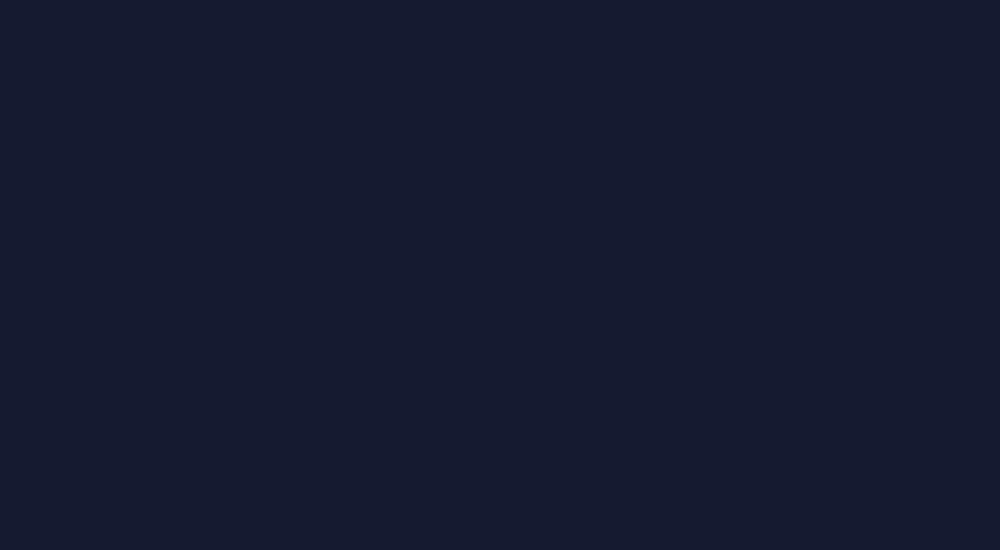 scroll, scrollTop: 0, scrollLeft: 0, axis: both 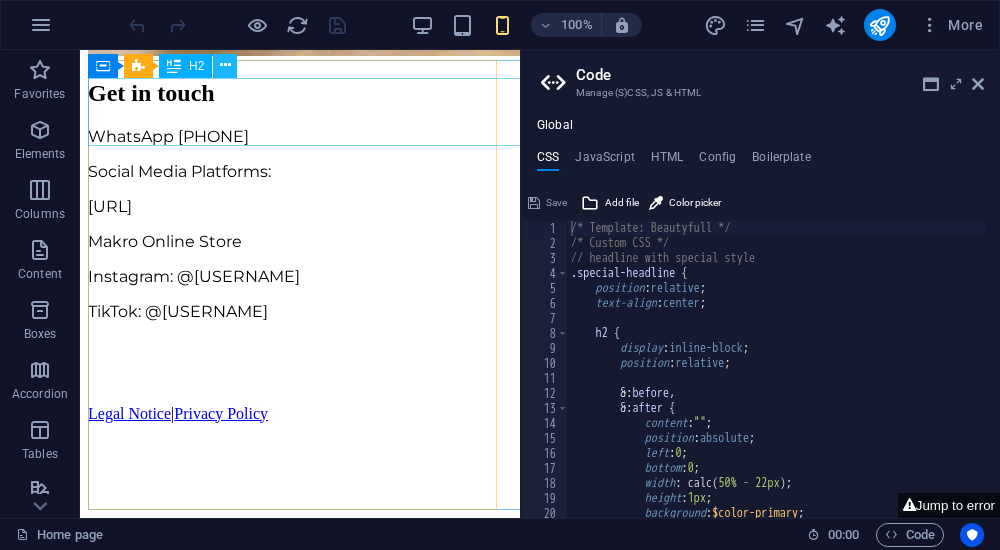 click at bounding box center [225, 65] 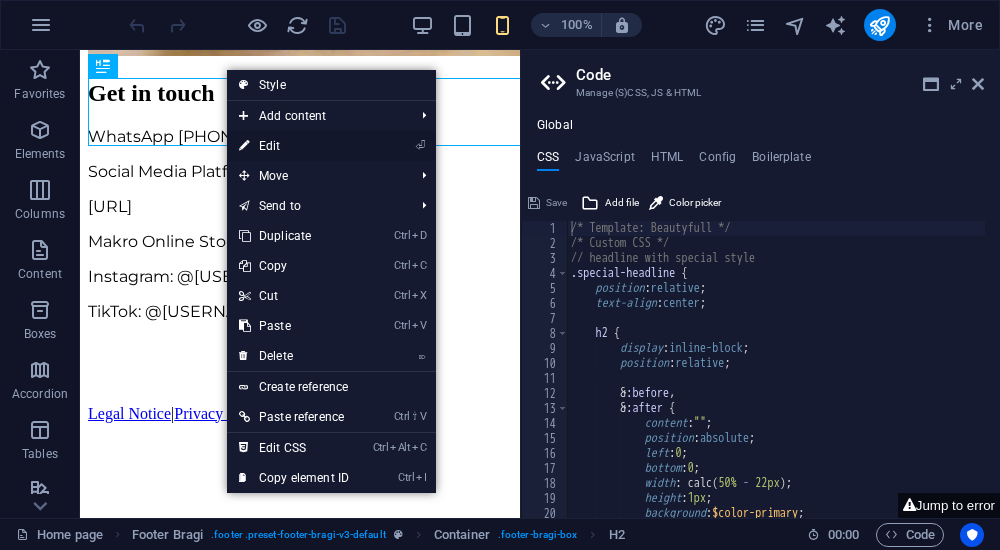 click on "⏎  Edit" at bounding box center [294, 146] 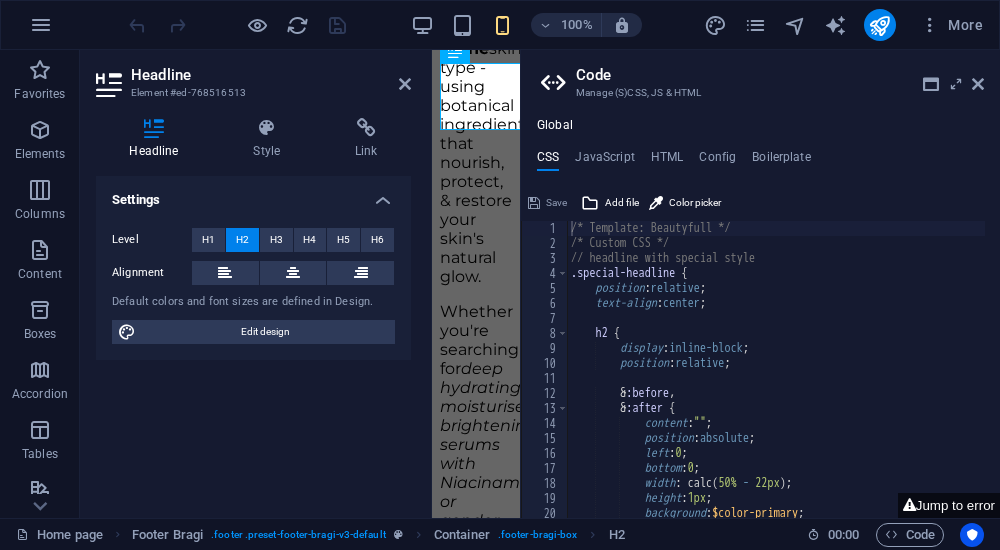 scroll, scrollTop: 2196, scrollLeft: 0, axis: vertical 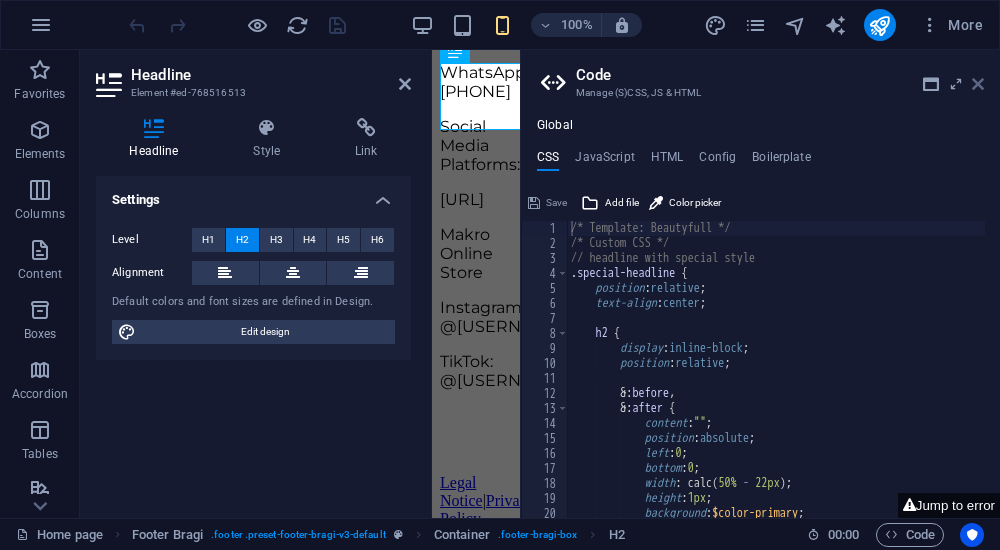 click at bounding box center [978, 84] 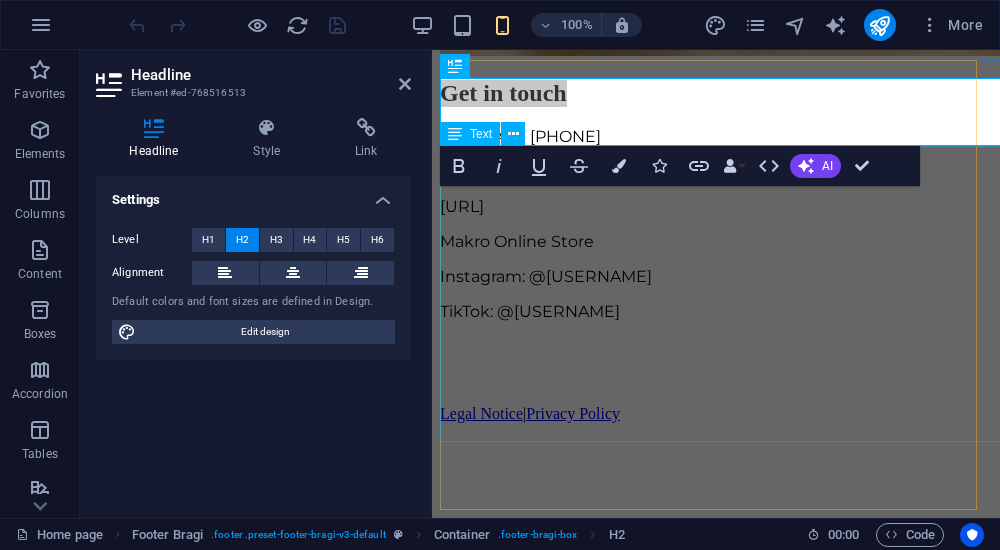 click on "WhatsApp [PHONE] Social Media Platforms: [URL] Instagram: @[USERNAME] TikTok: @[USERNAME]" at bounding box center [716, 258] 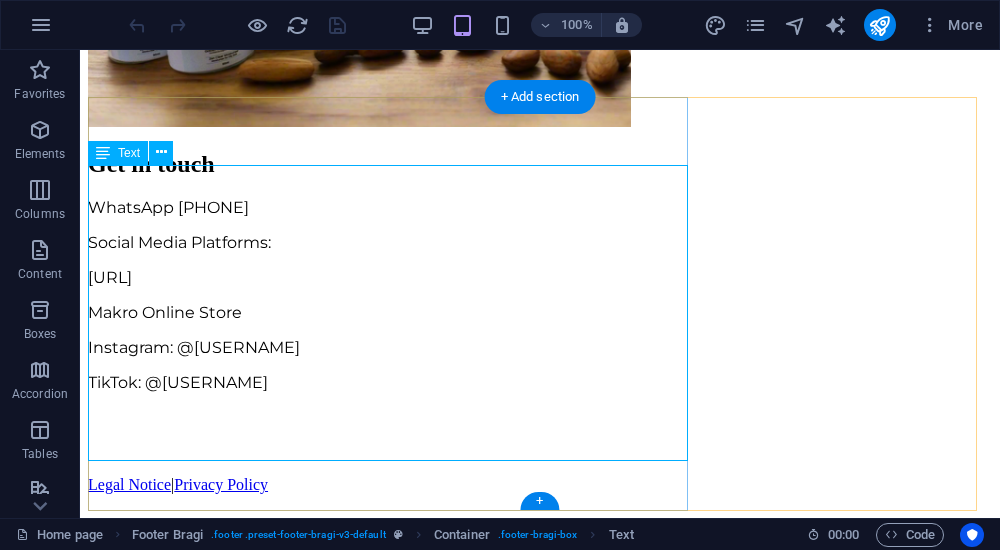 scroll, scrollTop: 1182, scrollLeft: 0, axis: vertical 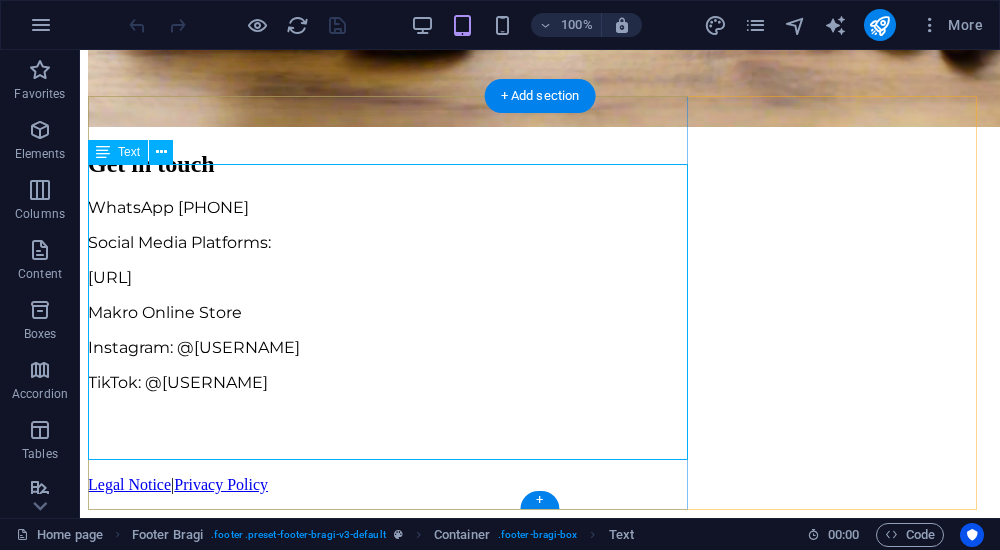 click on "WhatsApp [PHONE] Social Media Platforms: [URL] Instagram: @[USERNAME] TikTok: @[USERNAME]" at bounding box center [540, 329] 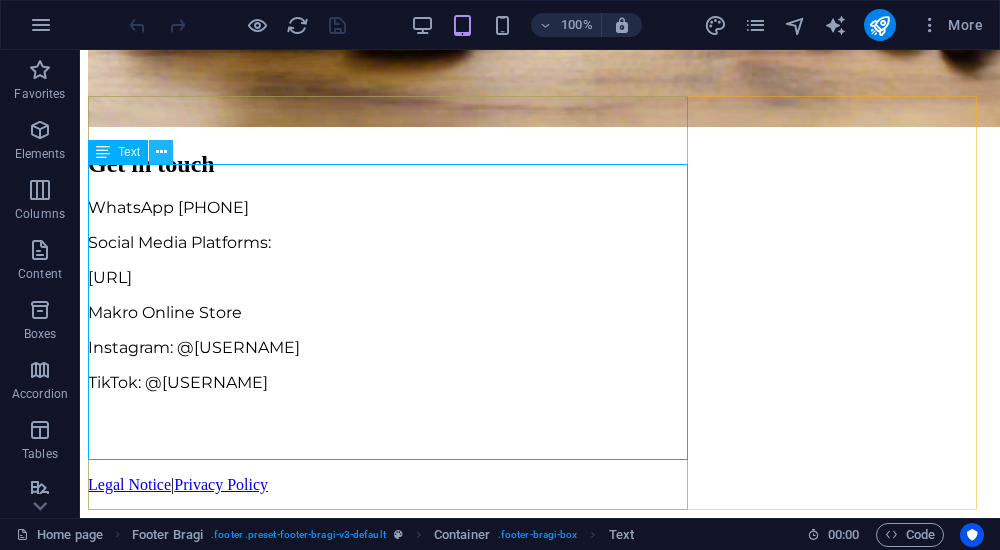 click at bounding box center [161, 152] 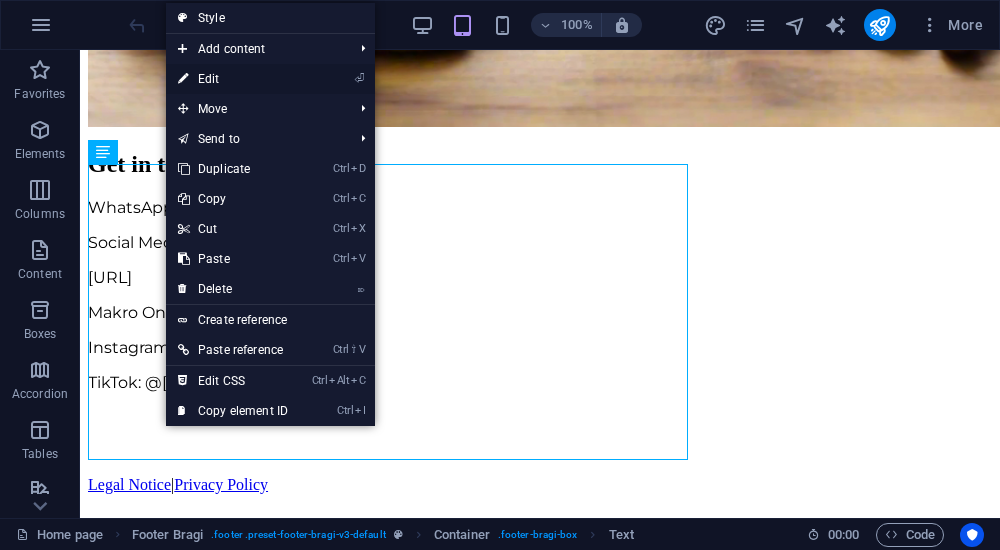 click on "⏎  Edit" at bounding box center (233, 79) 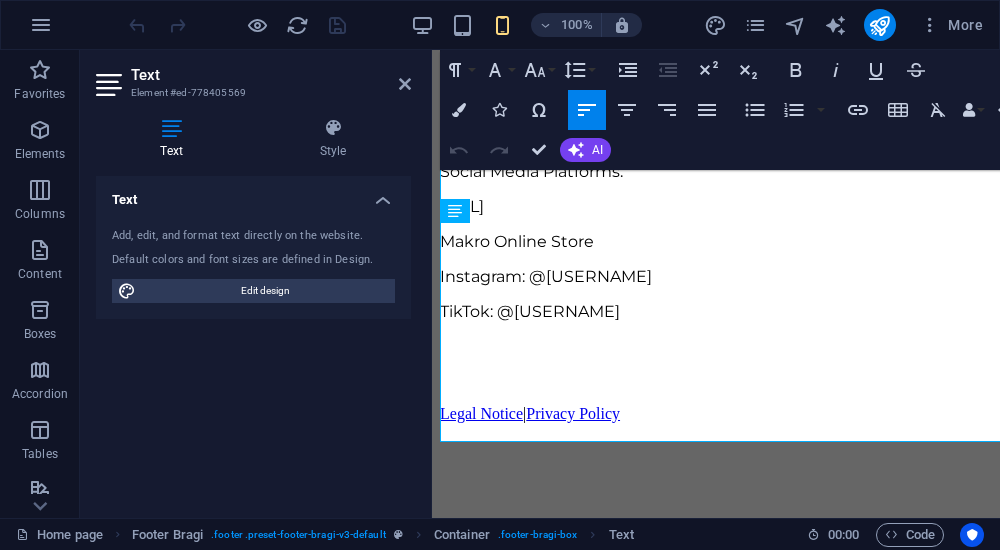scroll, scrollTop: 1056, scrollLeft: 0, axis: vertical 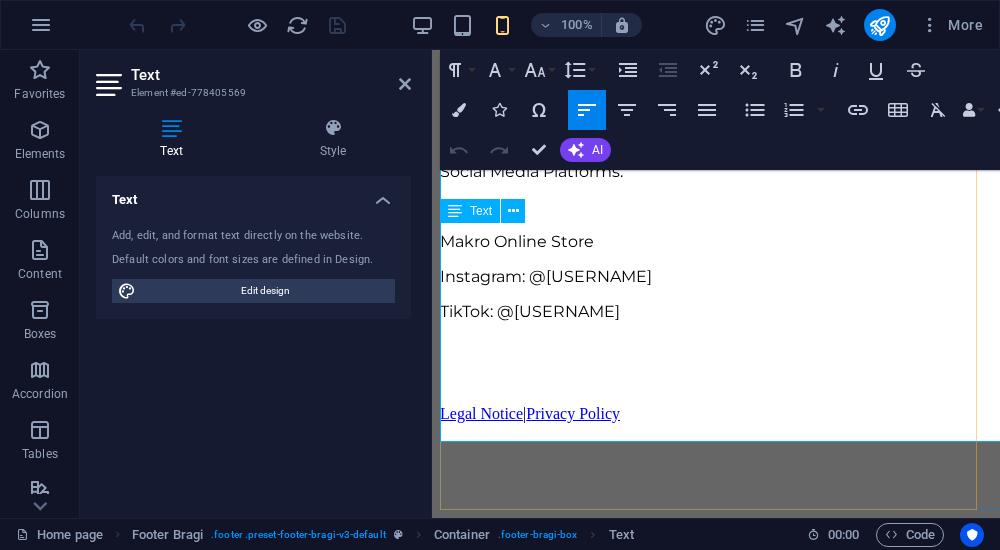 click on "TikTok: @[USERNAME]" at bounding box center [716, 311] 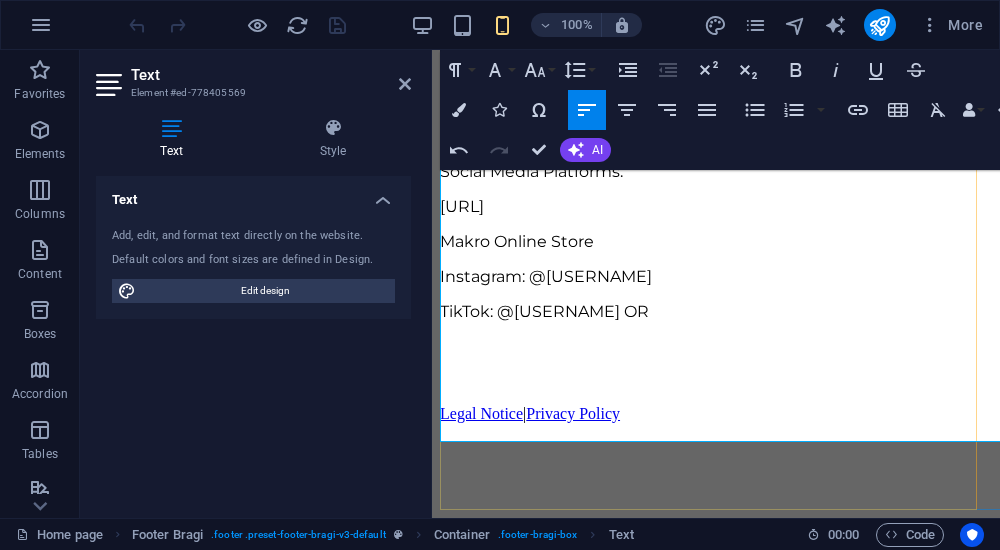 click on "TikTok: @[USERNAME] OR" at bounding box center (716, 311) 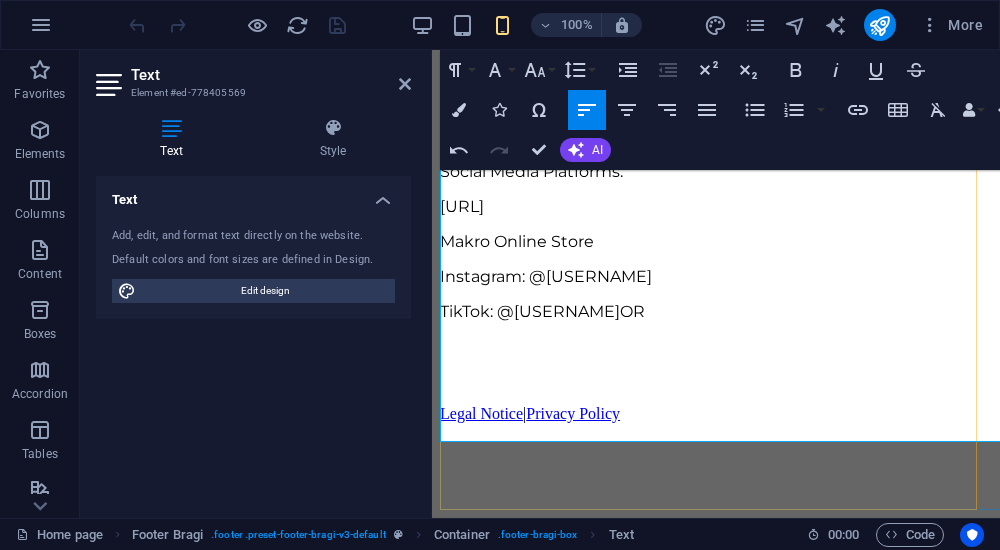 click on "TikTok: @[USERNAME]   OR" at bounding box center [716, 311] 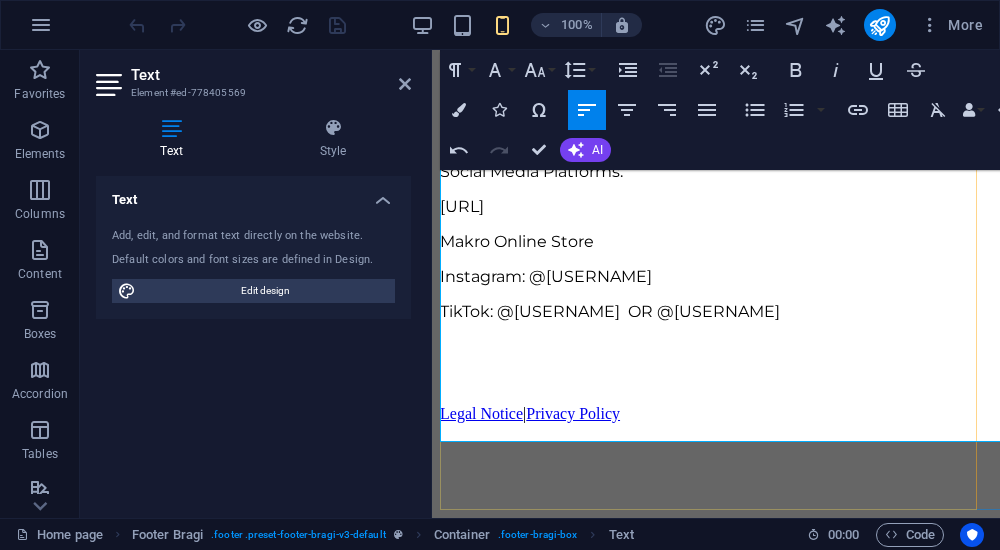 click on "TikTok: @[USERNAME]  OR @[USERNAME]" at bounding box center (610, 311) 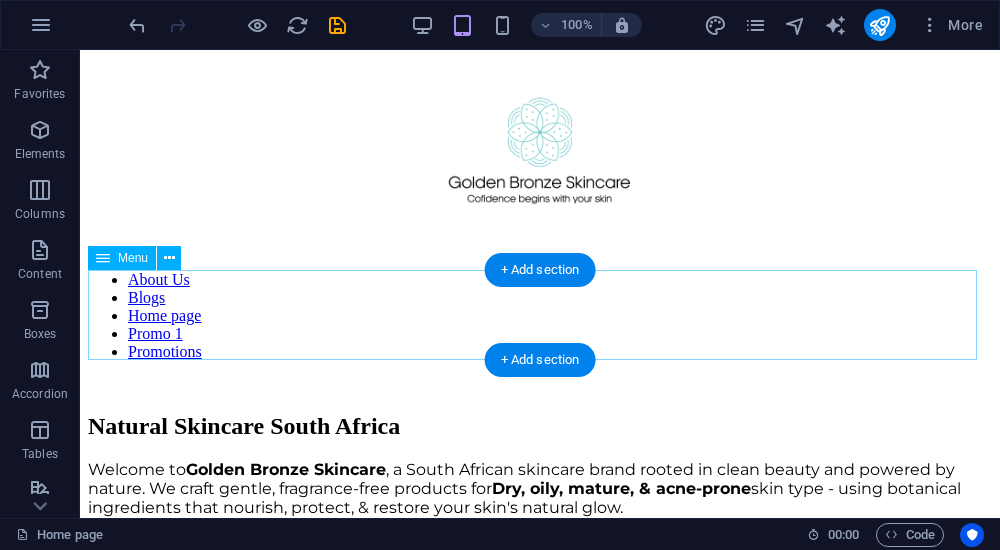 scroll, scrollTop: 0, scrollLeft: 0, axis: both 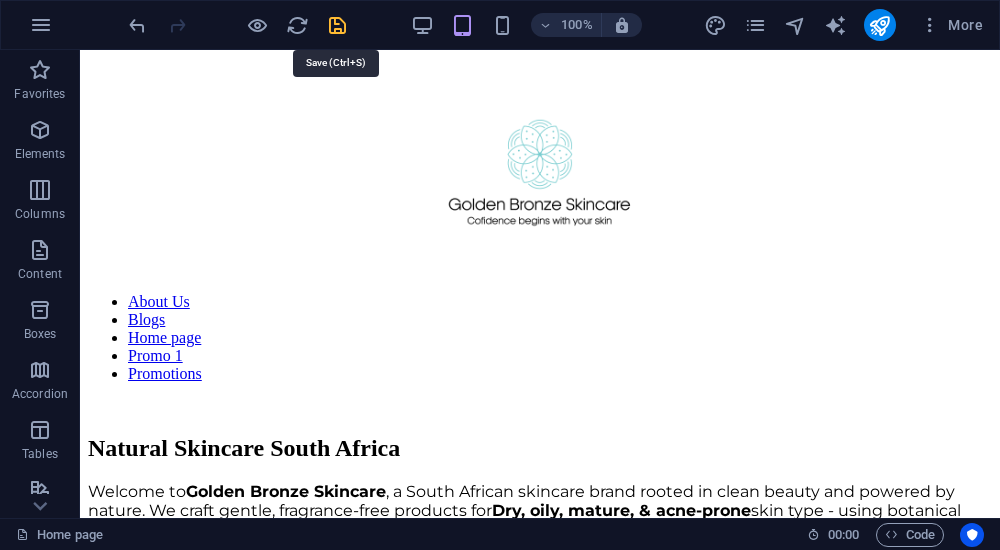 click at bounding box center [337, 25] 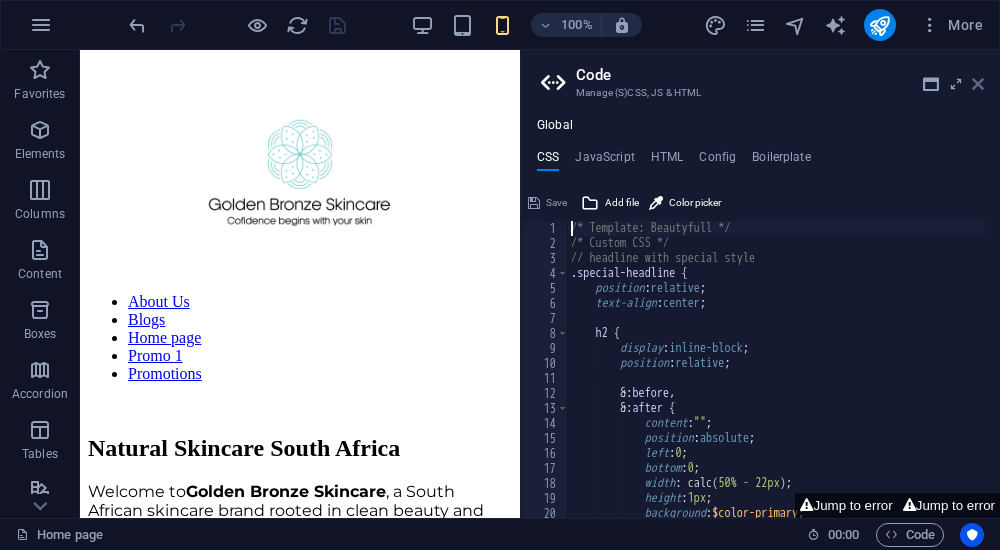 click at bounding box center (978, 84) 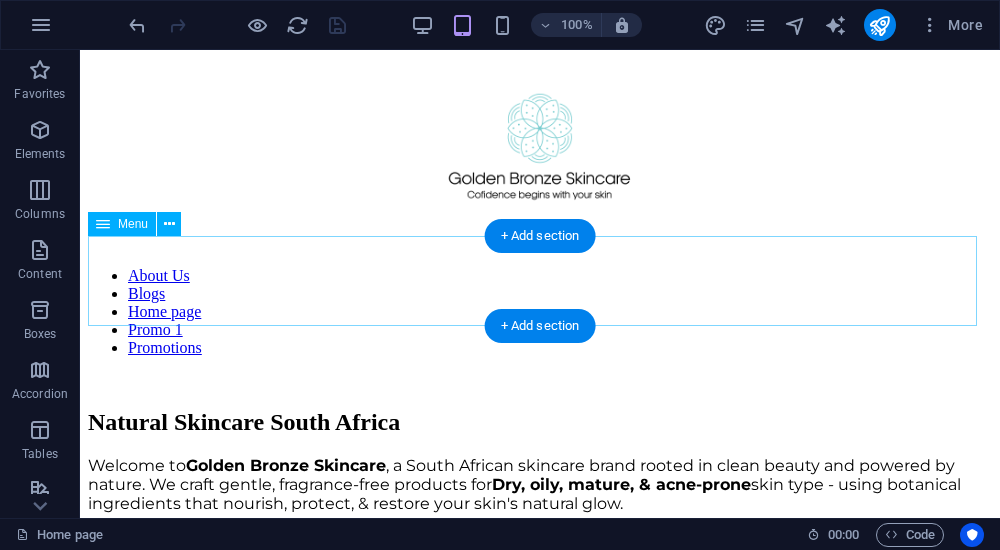 scroll, scrollTop: 0, scrollLeft: 0, axis: both 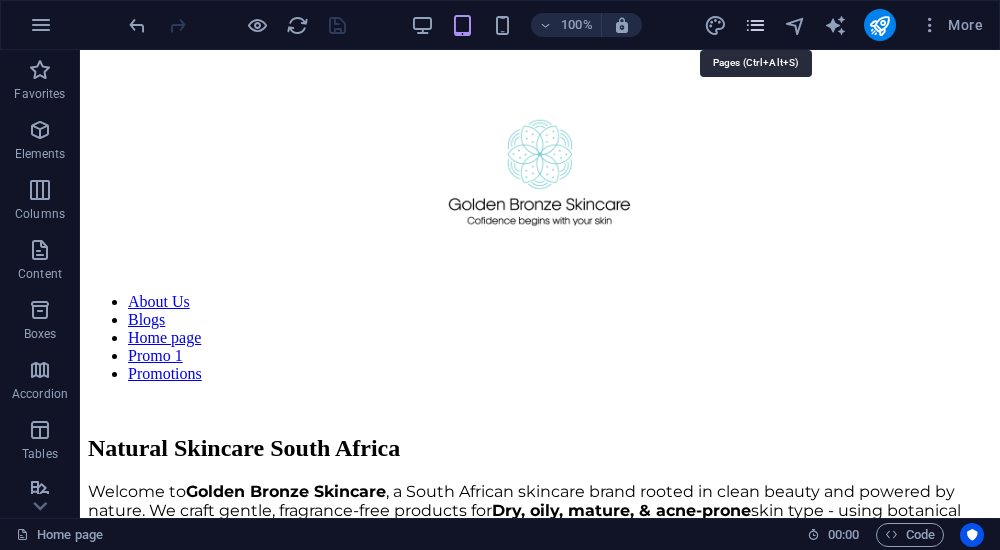 click at bounding box center [755, 25] 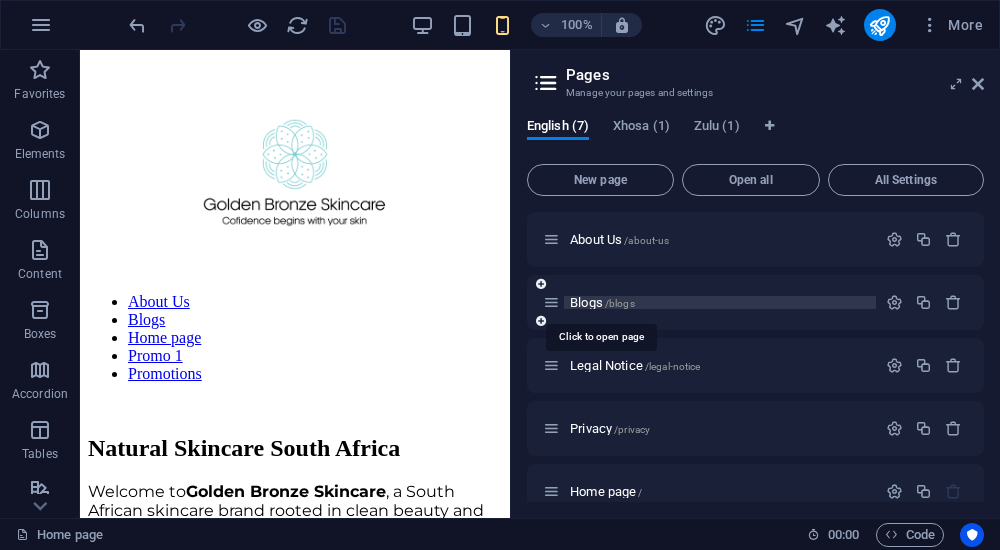 click on "Blogs /blogs" at bounding box center (602, 302) 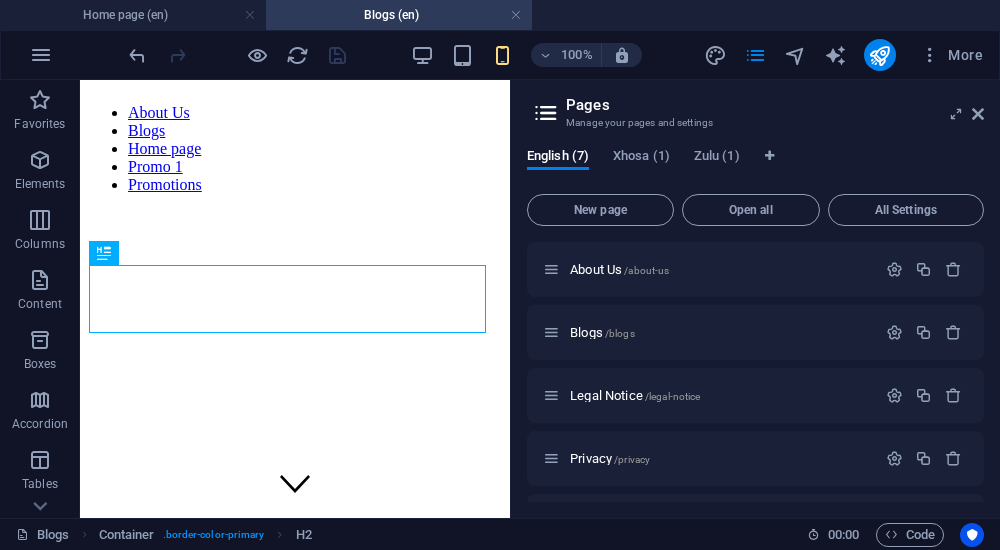 scroll, scrollTop: 1010, scrollLeft: 0, axis: vertical 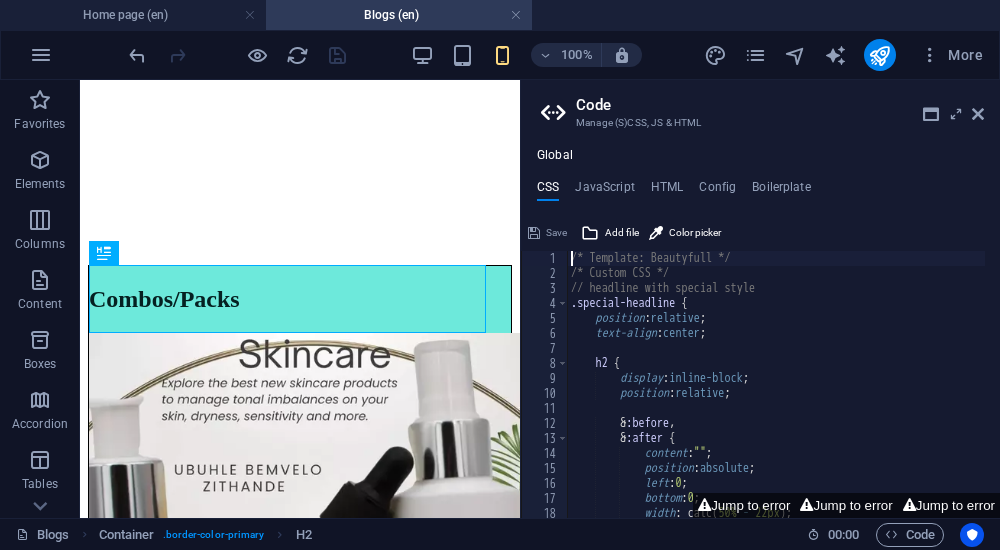 click at bounding box center [978, 114] 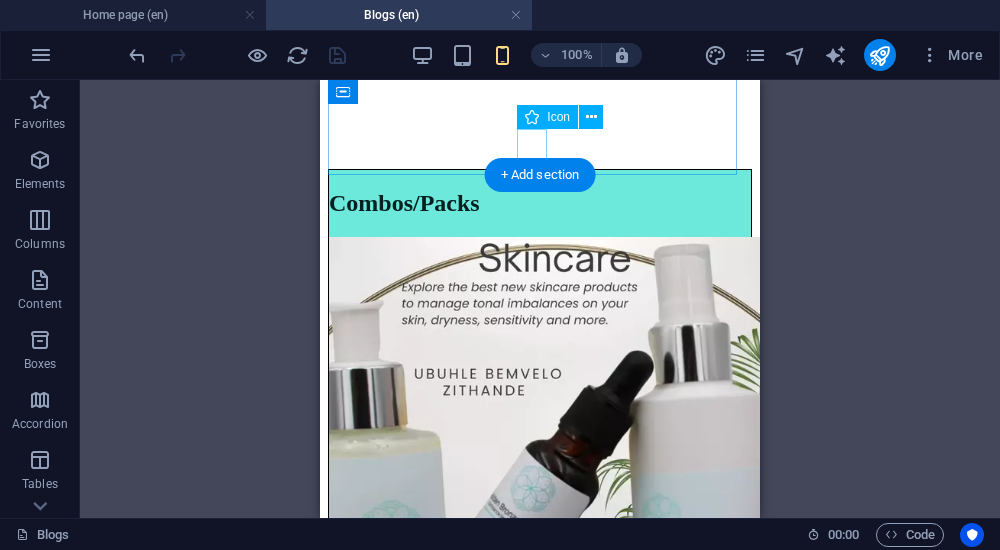 scroll, scrollTop: 1100, scrollLeft: 0, axis: vertical 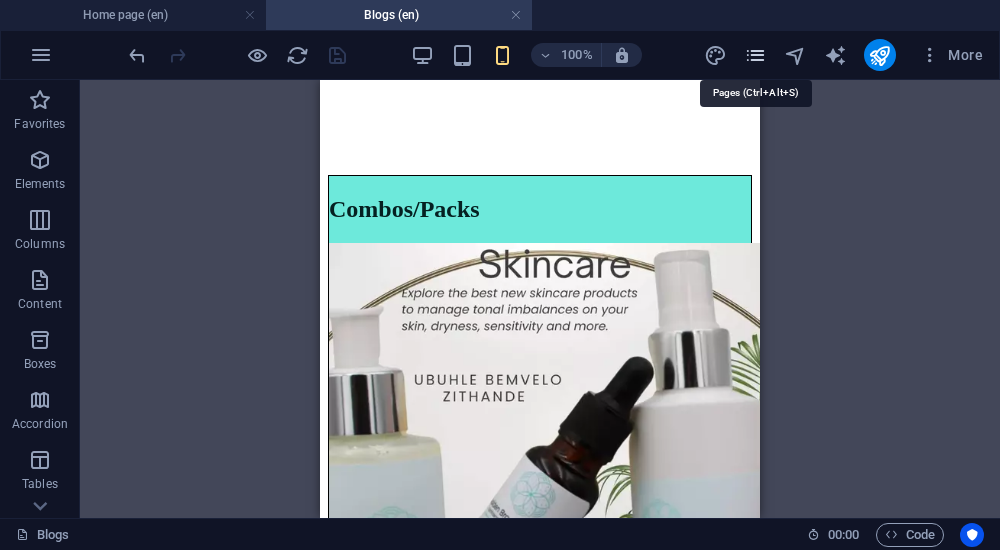 click at bounding box center [755, 55] 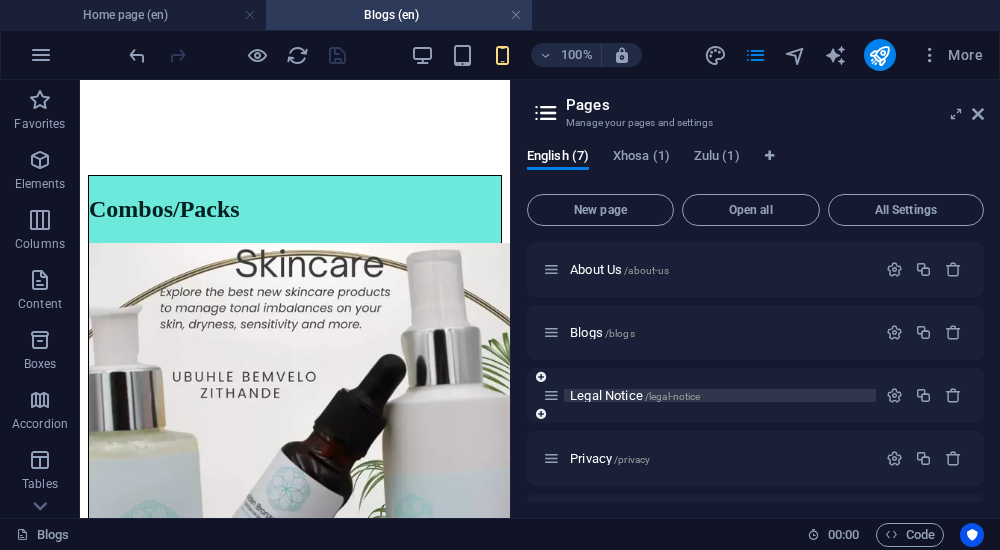 click on "Legal Notice /legal-notice" at bounding box center [635, 395] 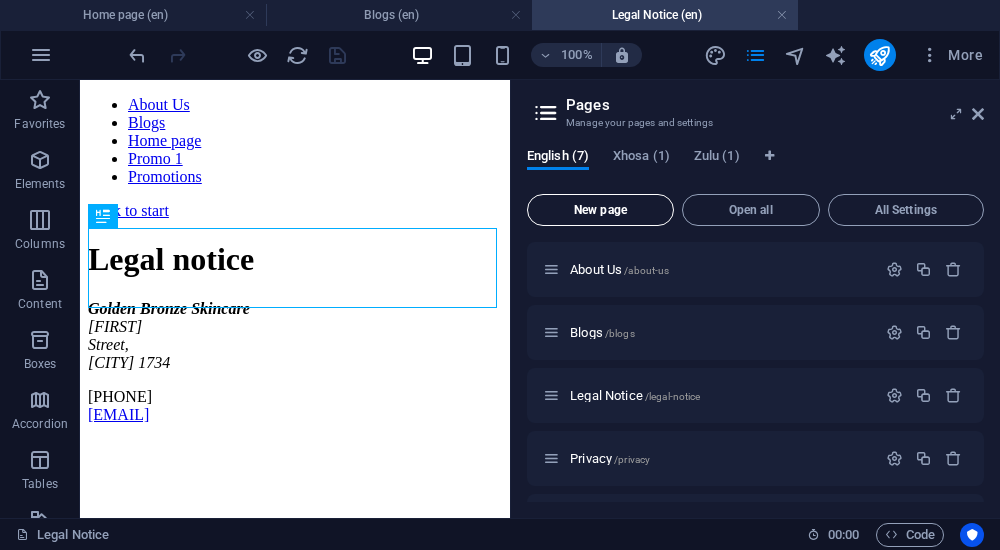 scroll, scrollTop: 0, scrollLeft: 0, axis: both 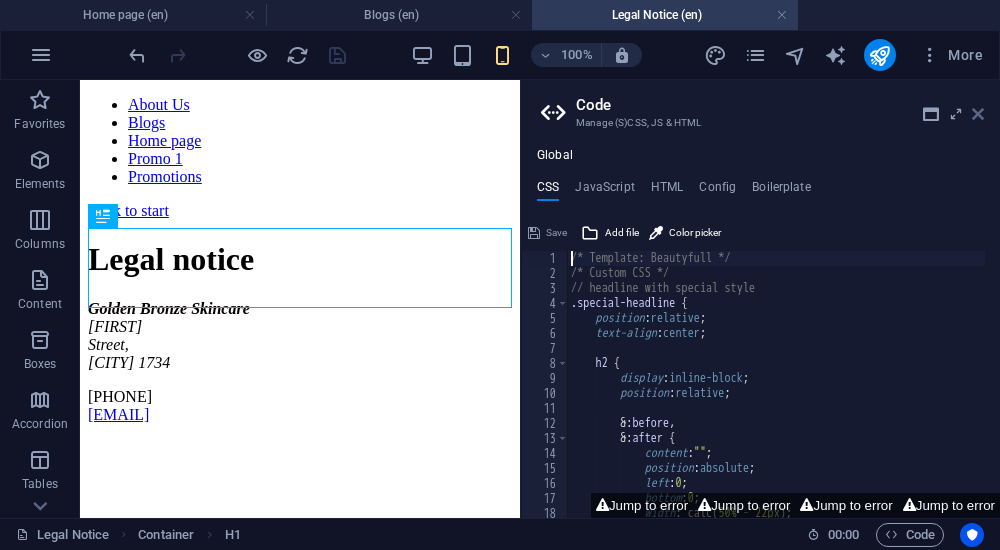 click at bounding box center [978, 114] 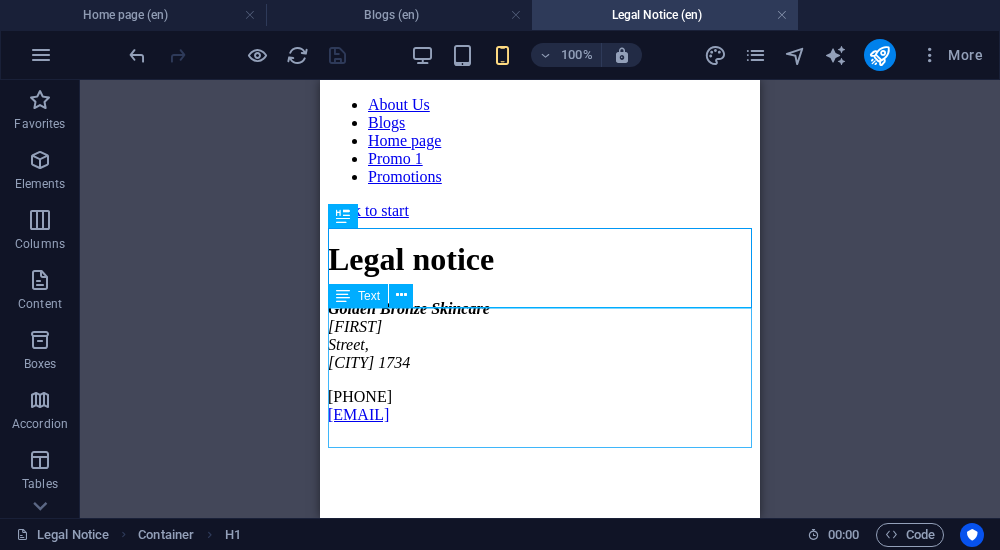 click on "Text" at bounding box center [377, 296] 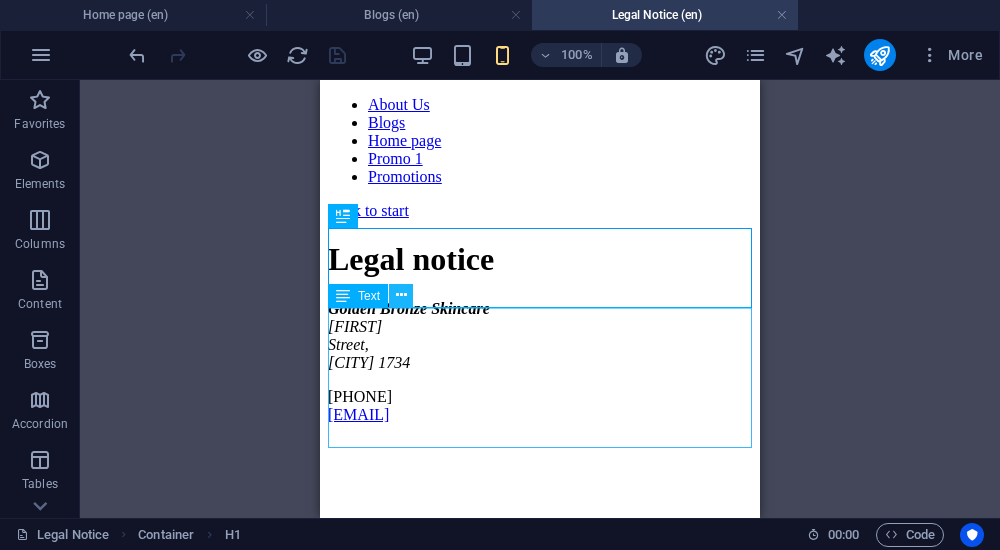 click at bounding box center [401, 295] 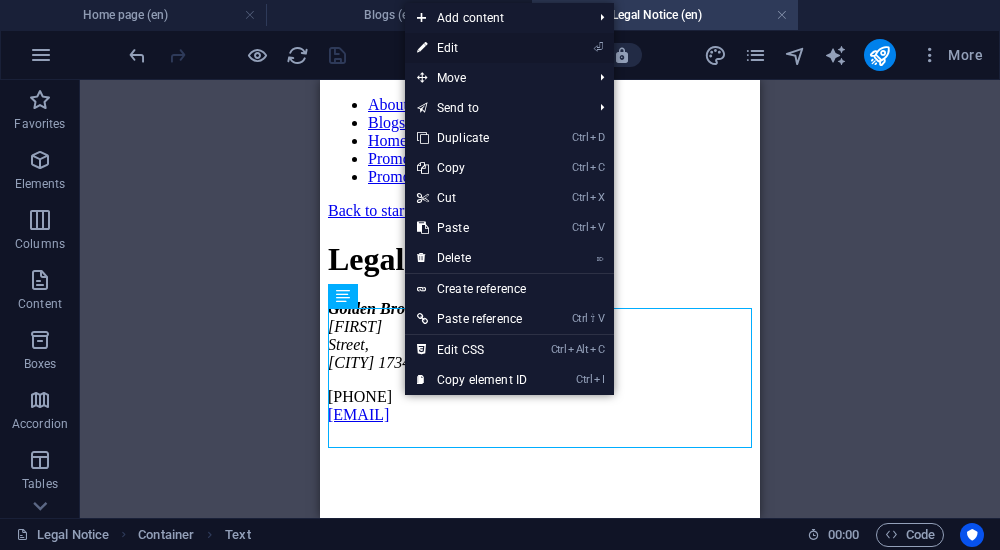 click on "⏎  Edit" at bounding box center [472, 48] 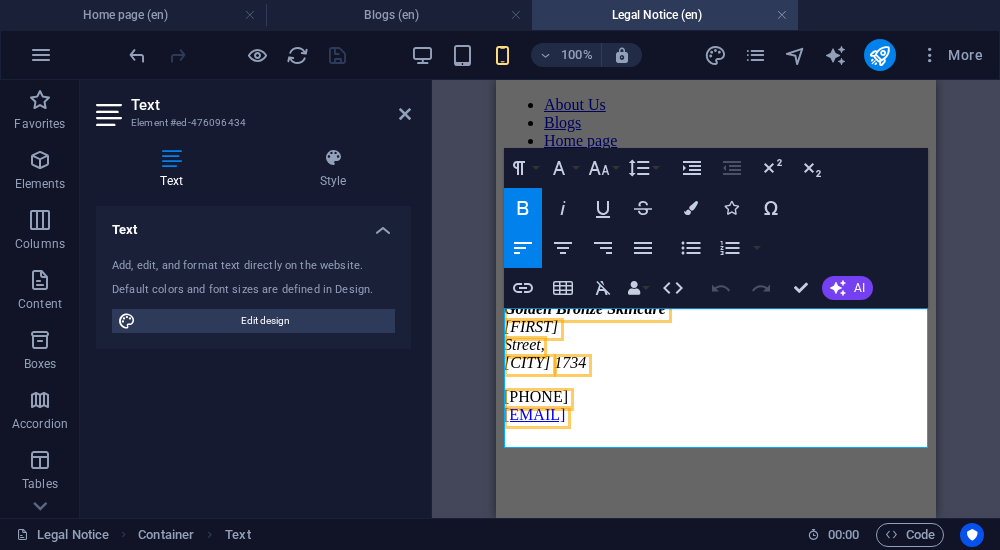 click on "Golden Bronze Skincare  [FIRST] [STREET], [CITY]    [POSTAL_CODE]" at bounding box center [716, 336] 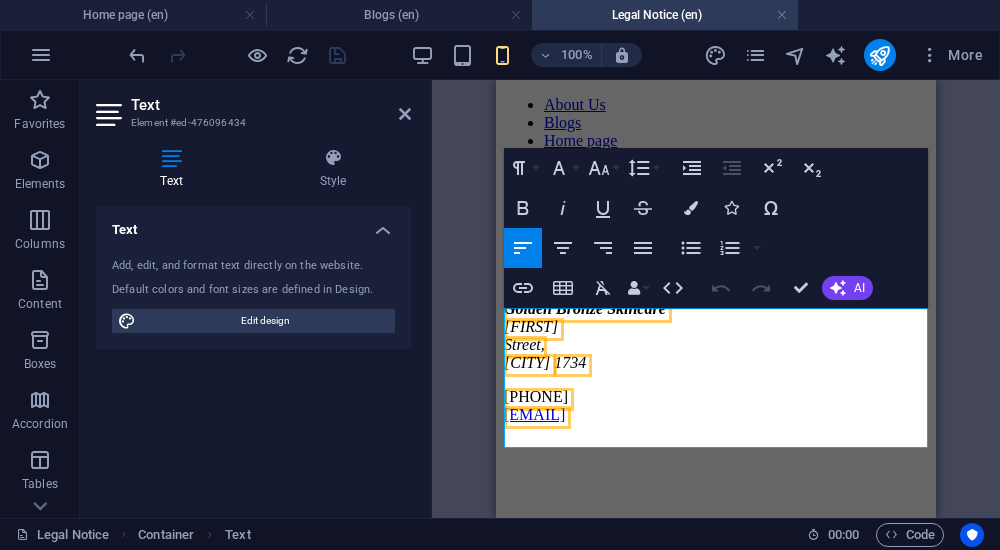 type 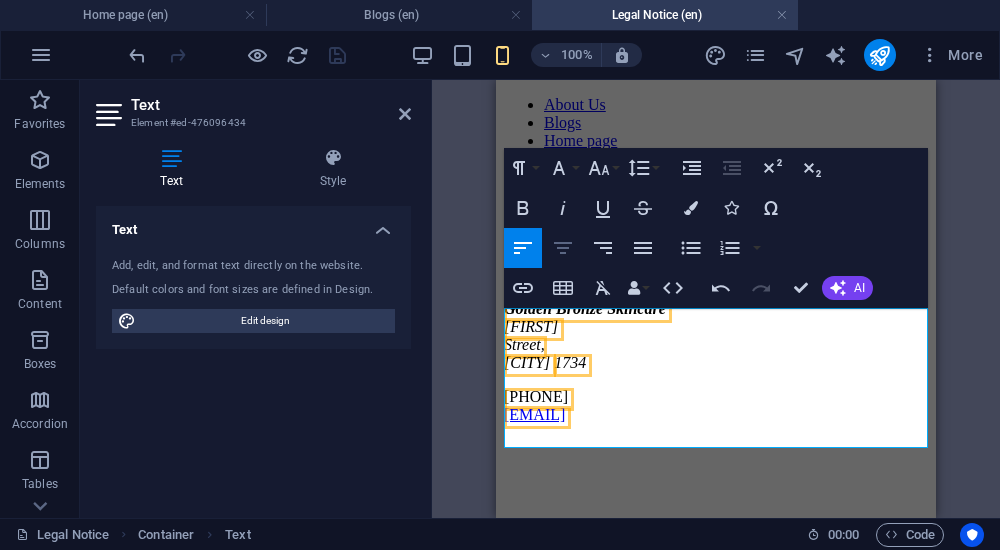 click on "Align Center" at bounding box center [563, 248] 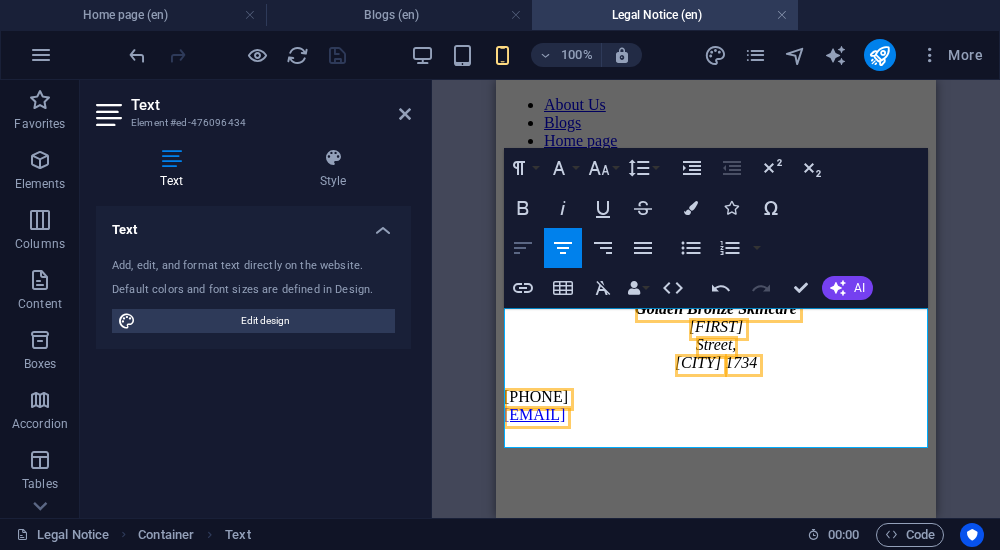 click 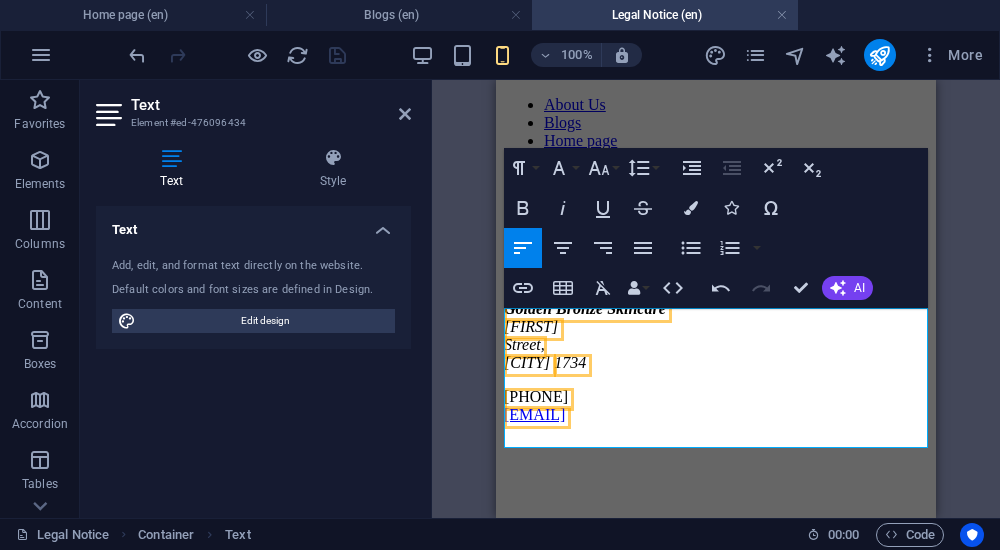 click on "Golden Bronze Skincare  [FIRST] [STREET], [CITY]    [POSTAL_CODE]" at bounding box center [716, 336] 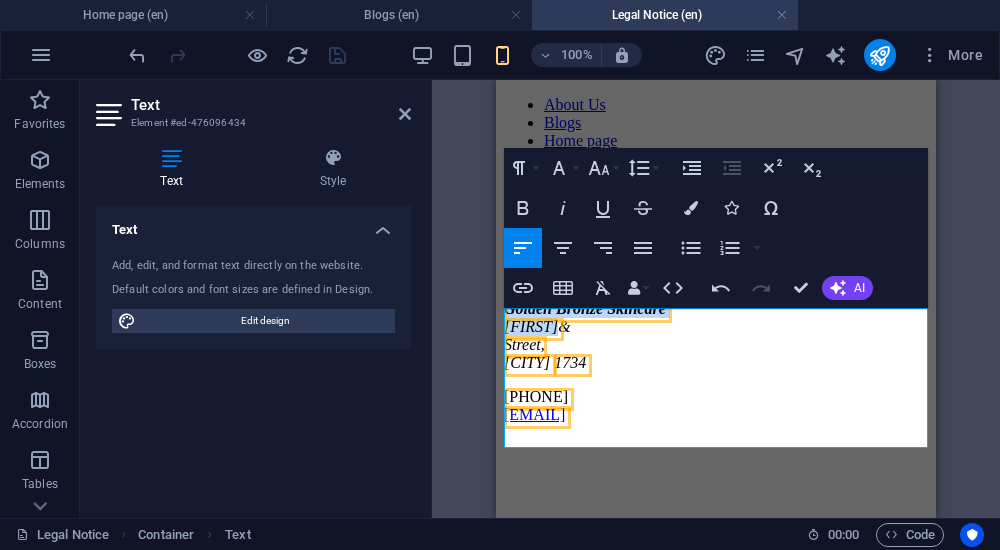 click on "[FIRST]" at bounding box center [531, 326] 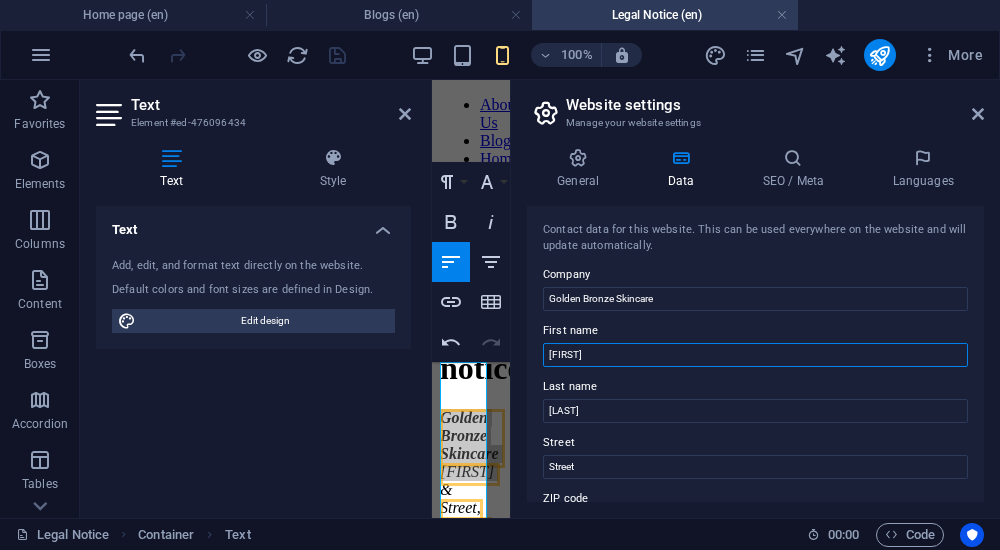 click on "[FIRST]" at bounding box center (755, 355) 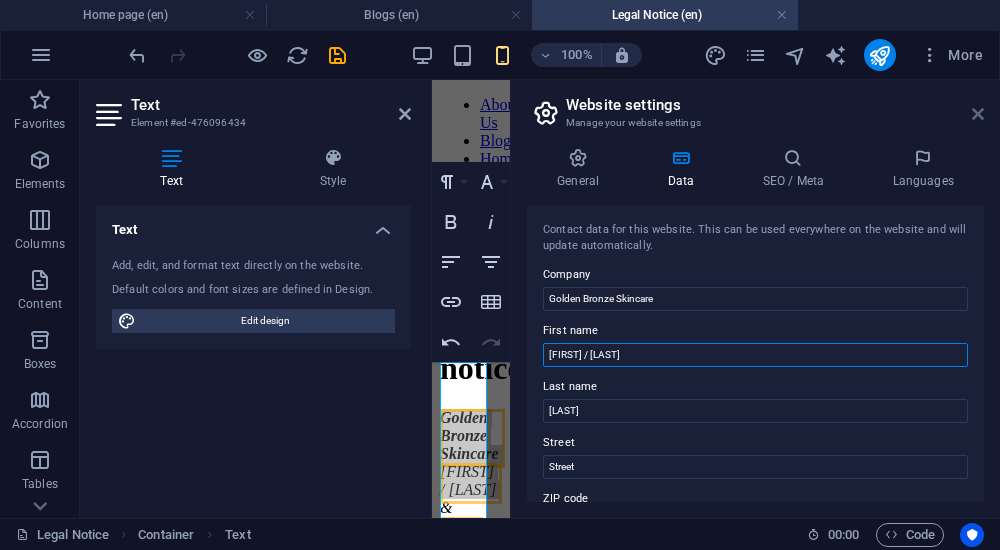 type on "[FIRST] / [LAST]" 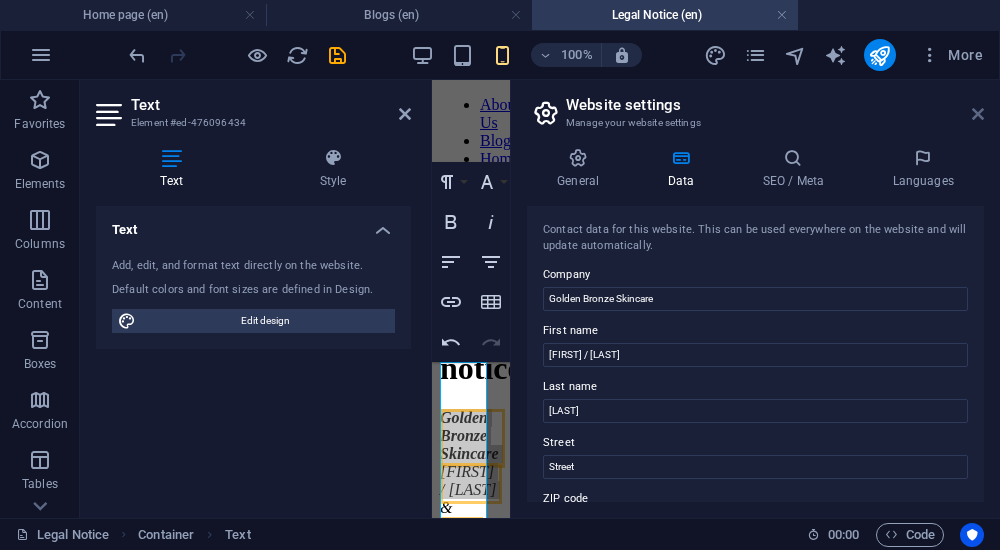 click at bounding box center [978, 114] 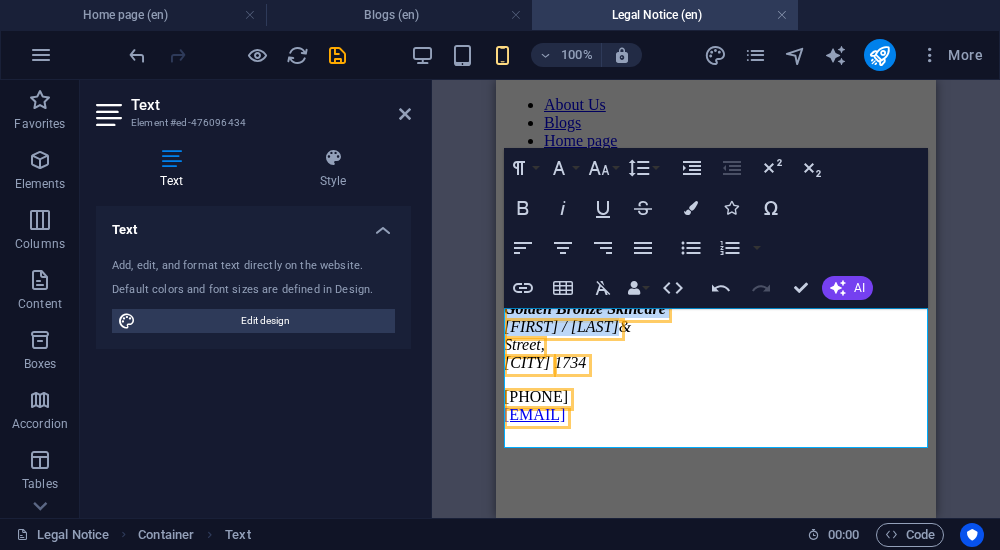 click on "Golden Bronze Skincare  [FIRST] / [LAST] &" at bounding box center [716, 318] 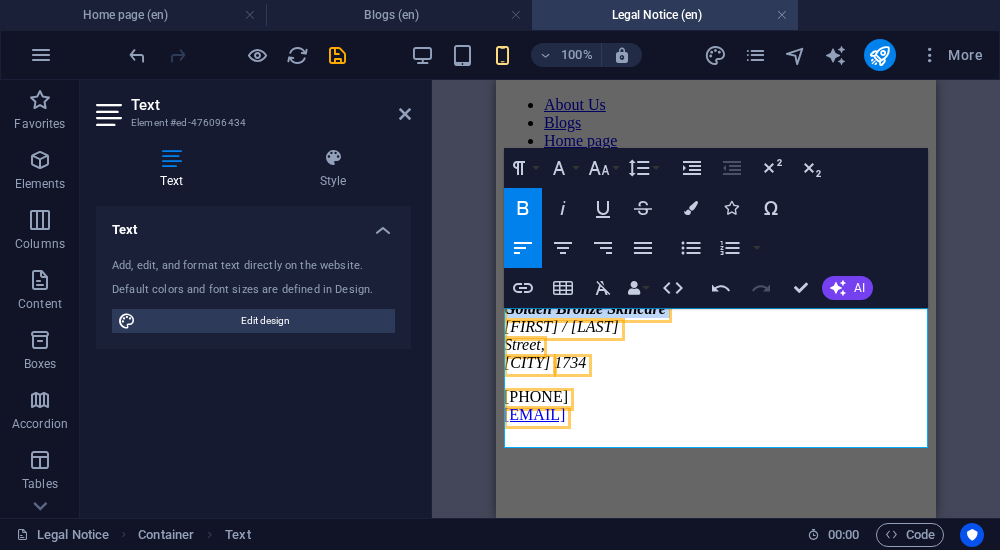 click on "[FIRST] / [LAST]" at bounding box center [561, 326] 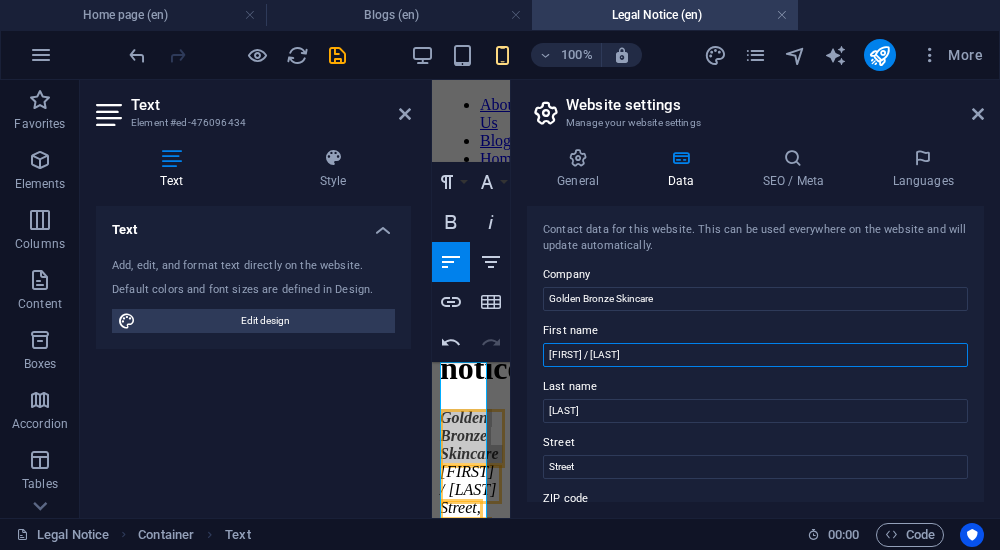 click on "[FIRST] / [LAST]" at bounding box center (755, 355) 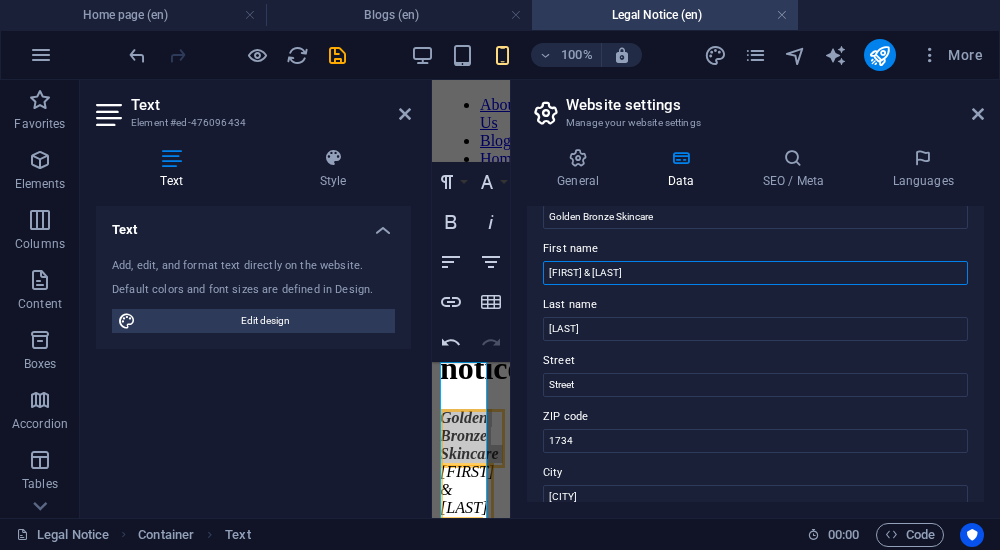 scroll, scrollTop: 0, scrollLeft: 0, axis: both 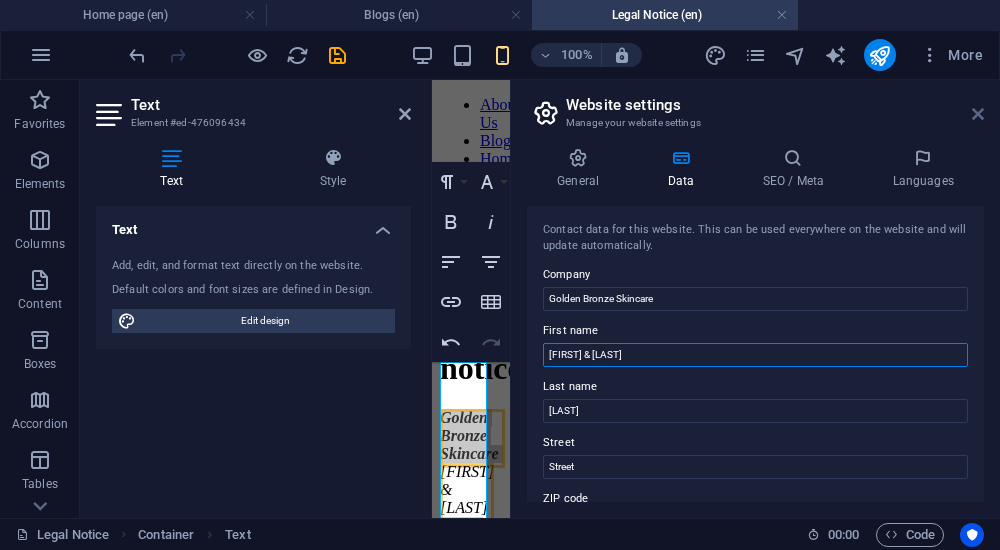 type on "[FIRST] & [LAST]" 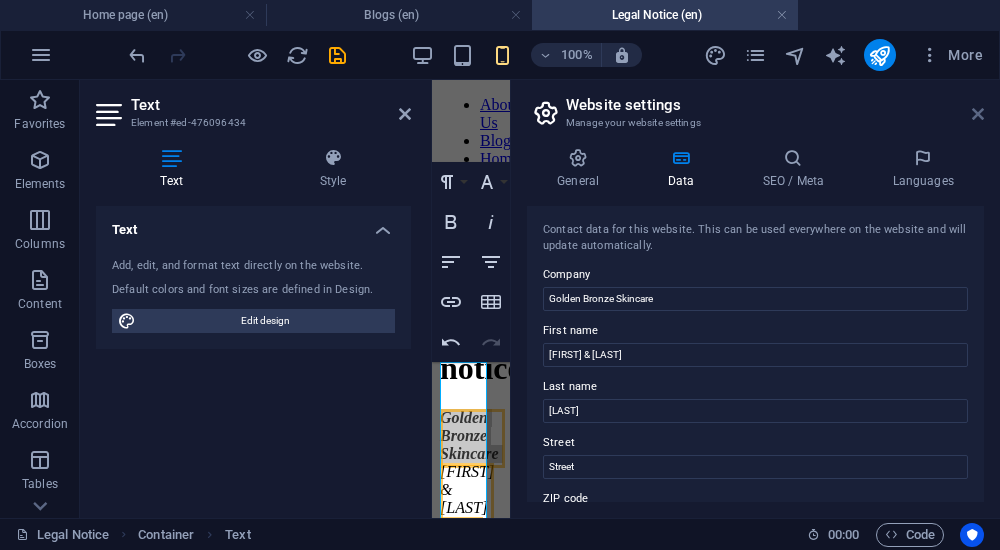 click at bounding box center [978, 114] 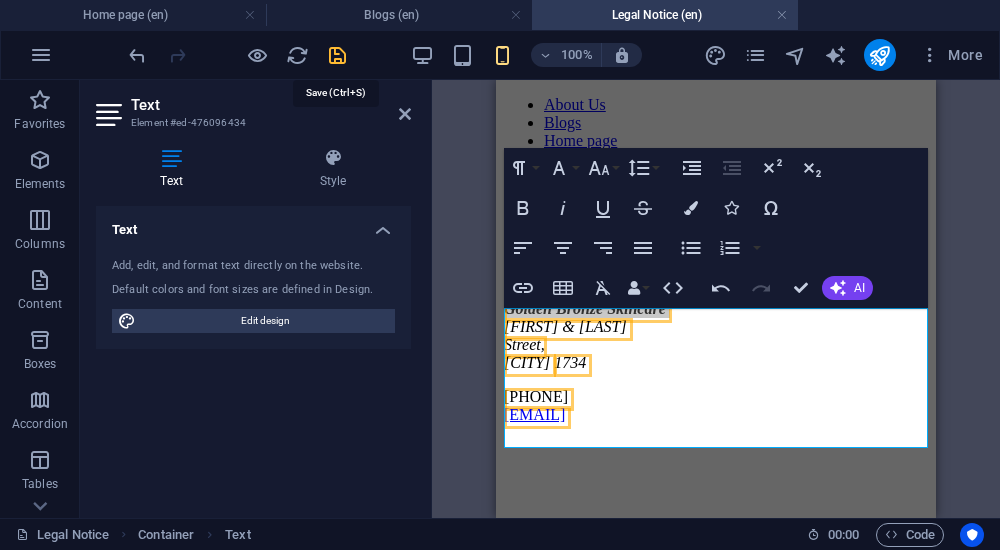 click at bounding box center (337, 55) 